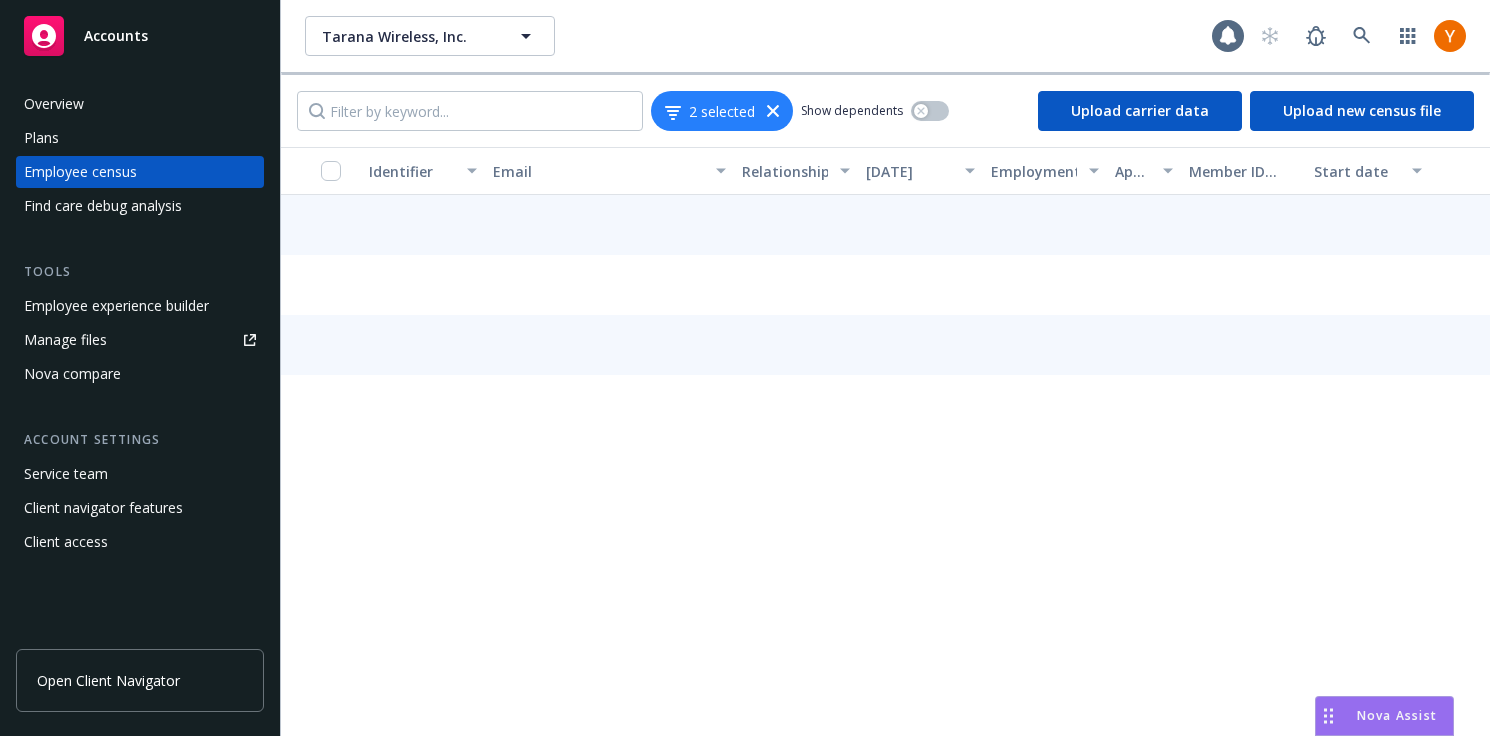 scroll, scrollTop: 0, scrollLeft: 0, axis: both 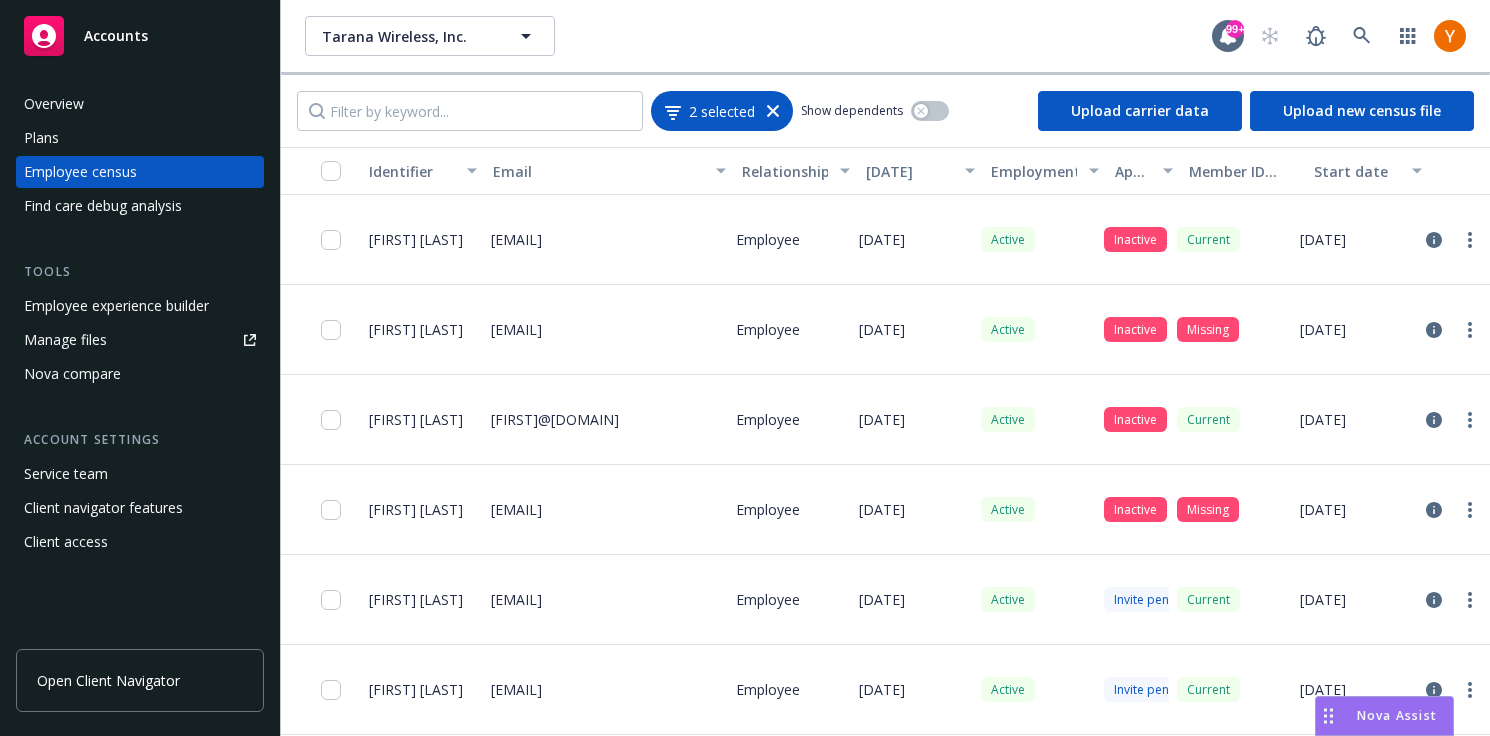 click 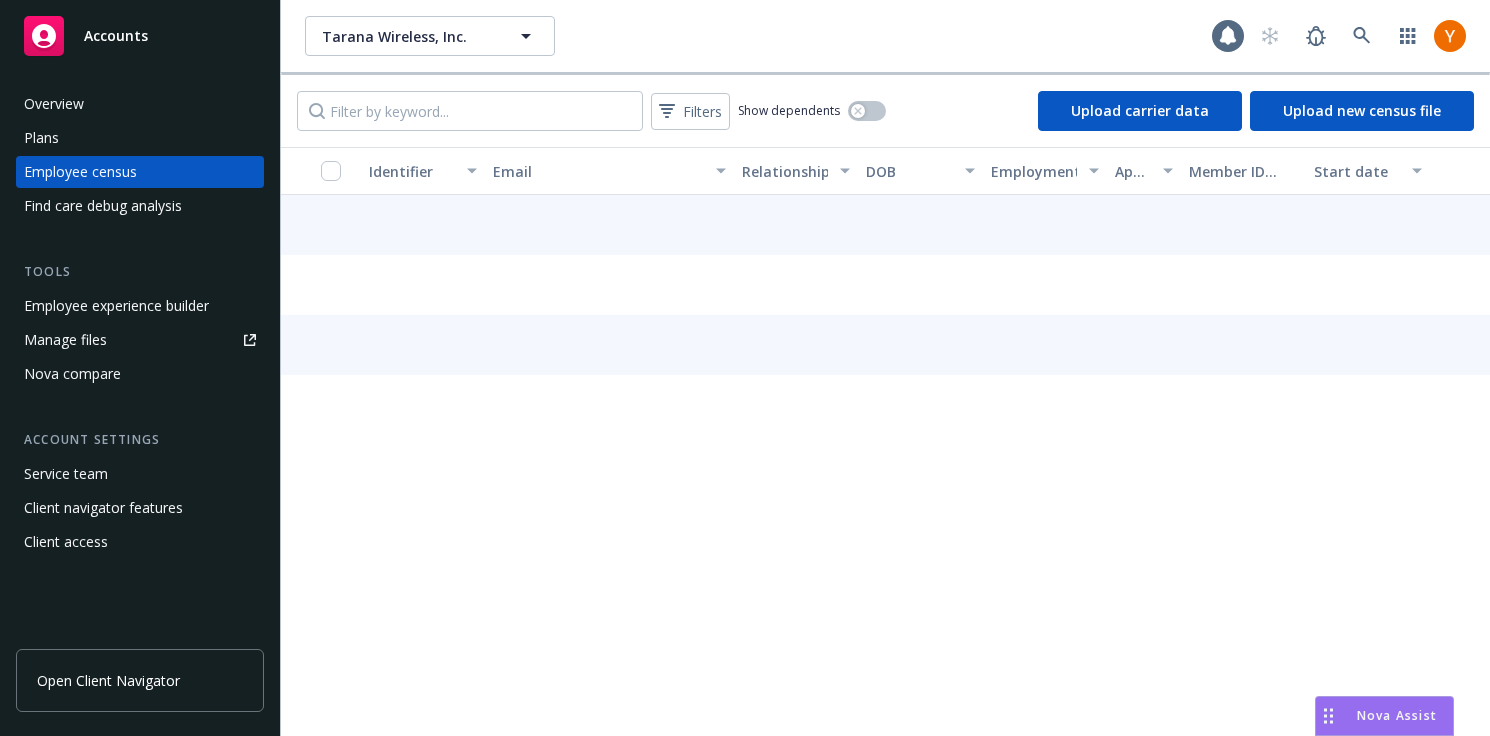 scroll, scrollTop: 0, scrollLeft: 0, axis: both 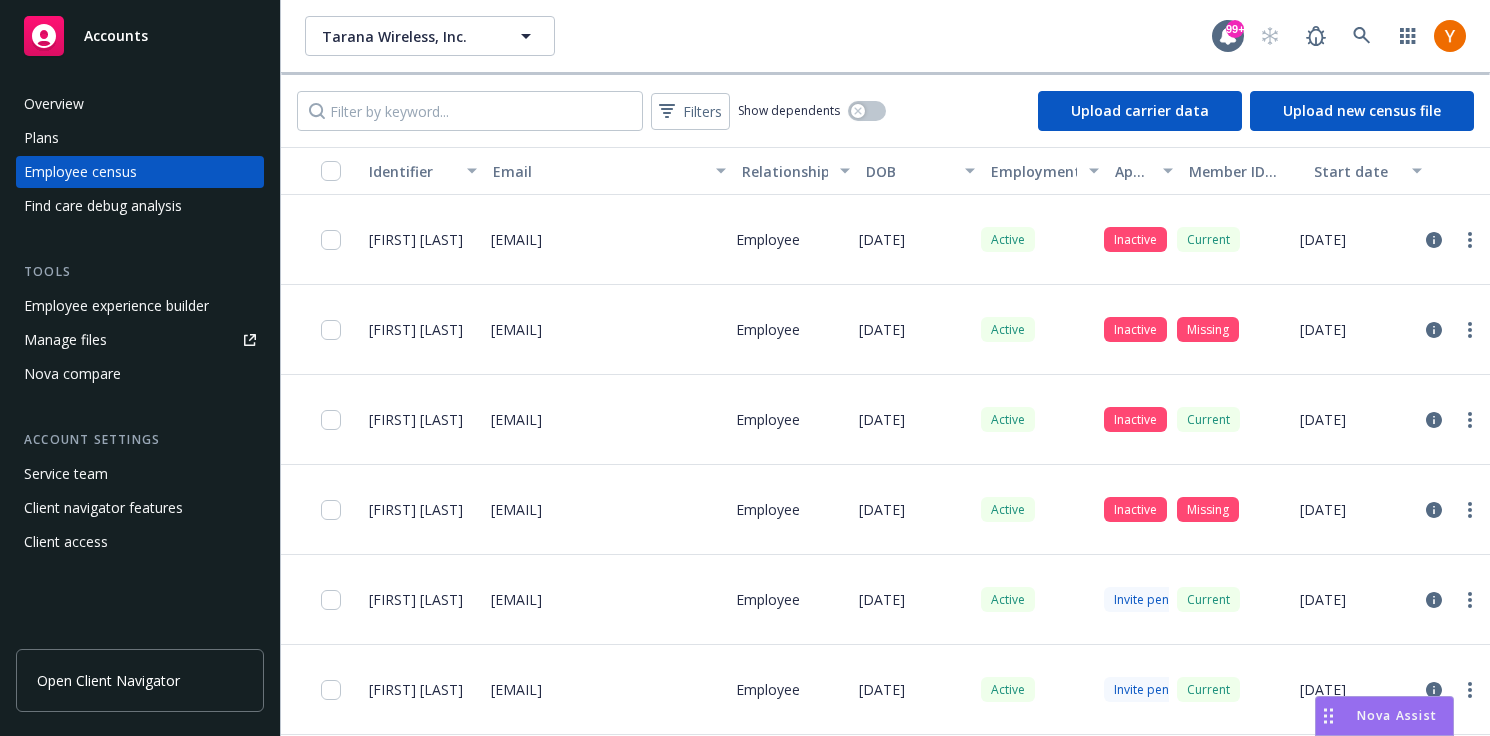 click on "Identifier" at bounding box center (412, 171) 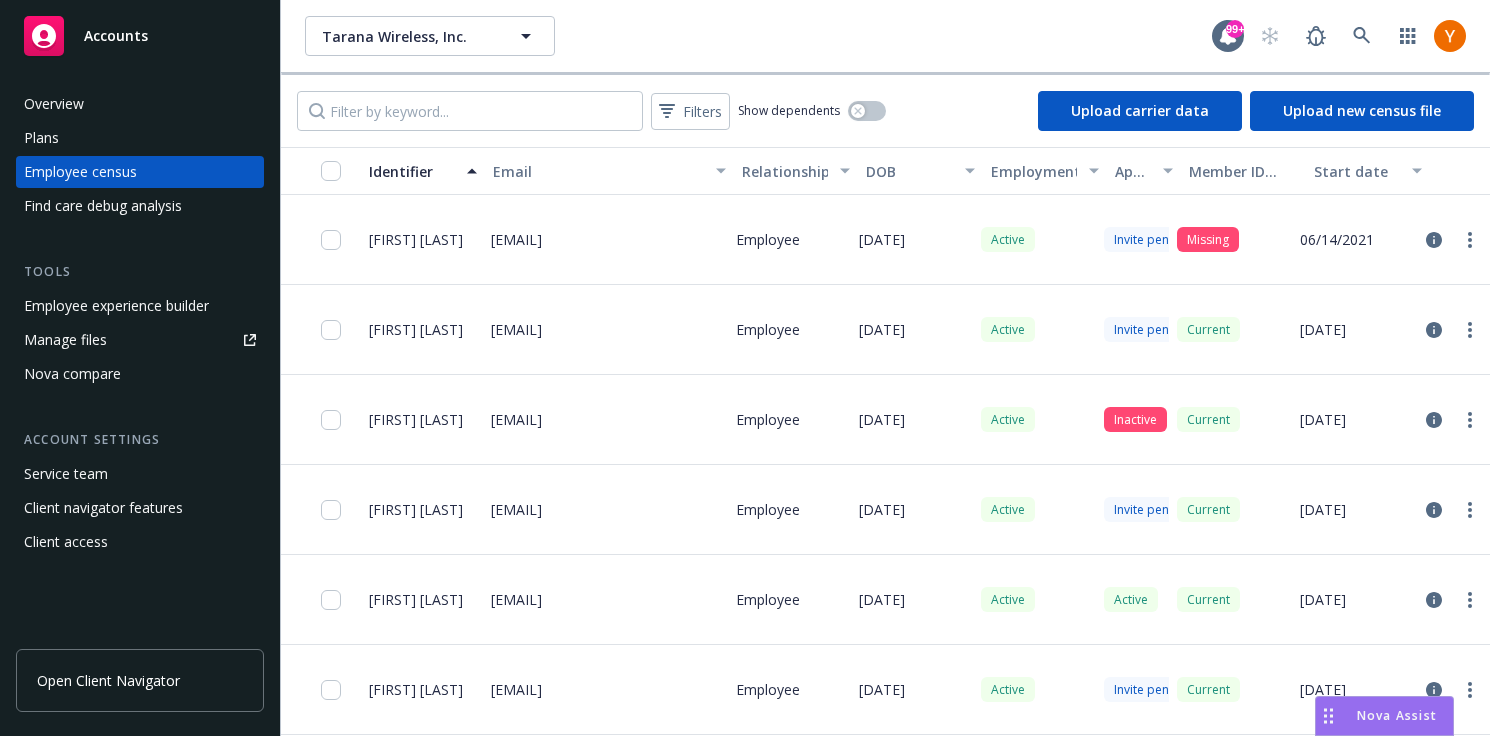 click on "Start date" at bounding box center [1357, 171] 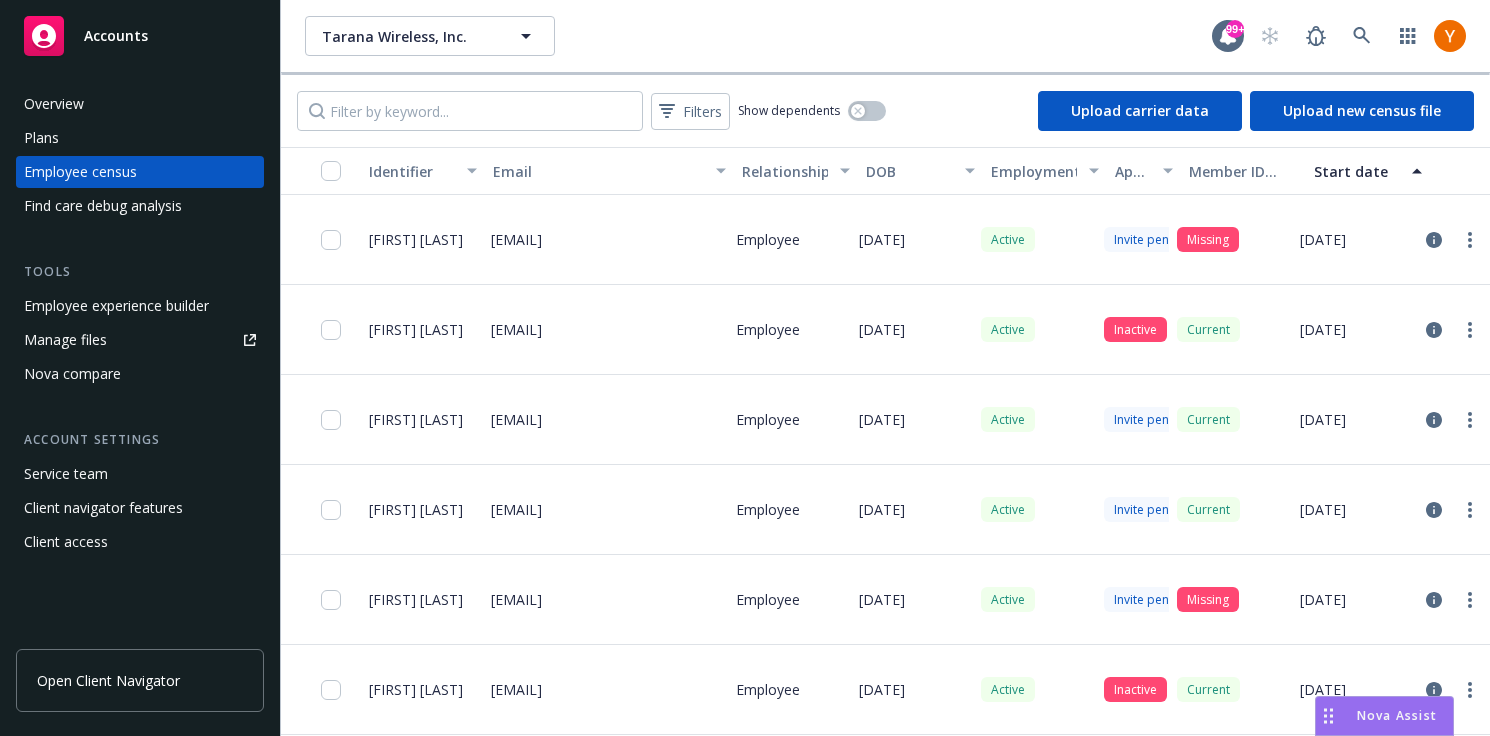 click on "App status" at bounding box center [1133, 171] 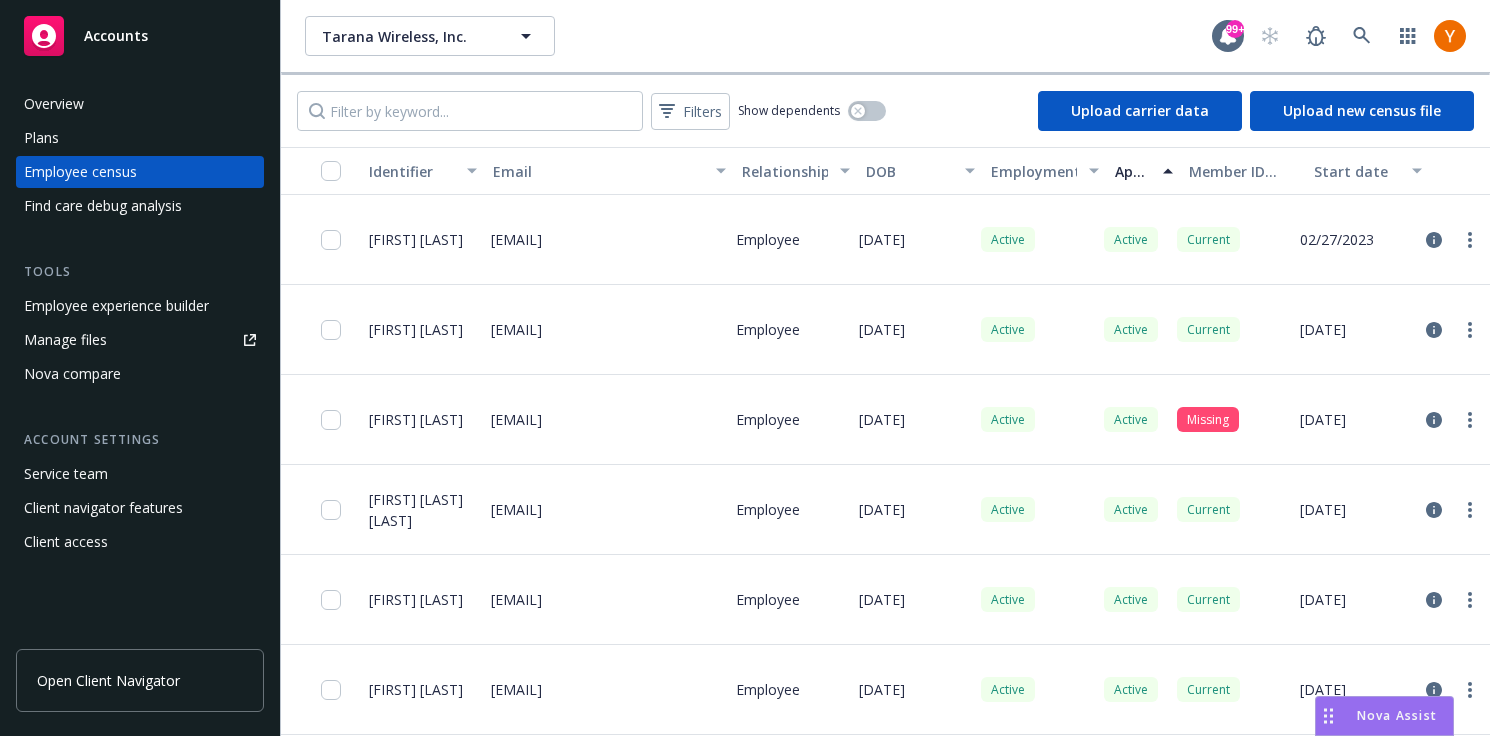 click on "Email" at bounding box center [598, 171] 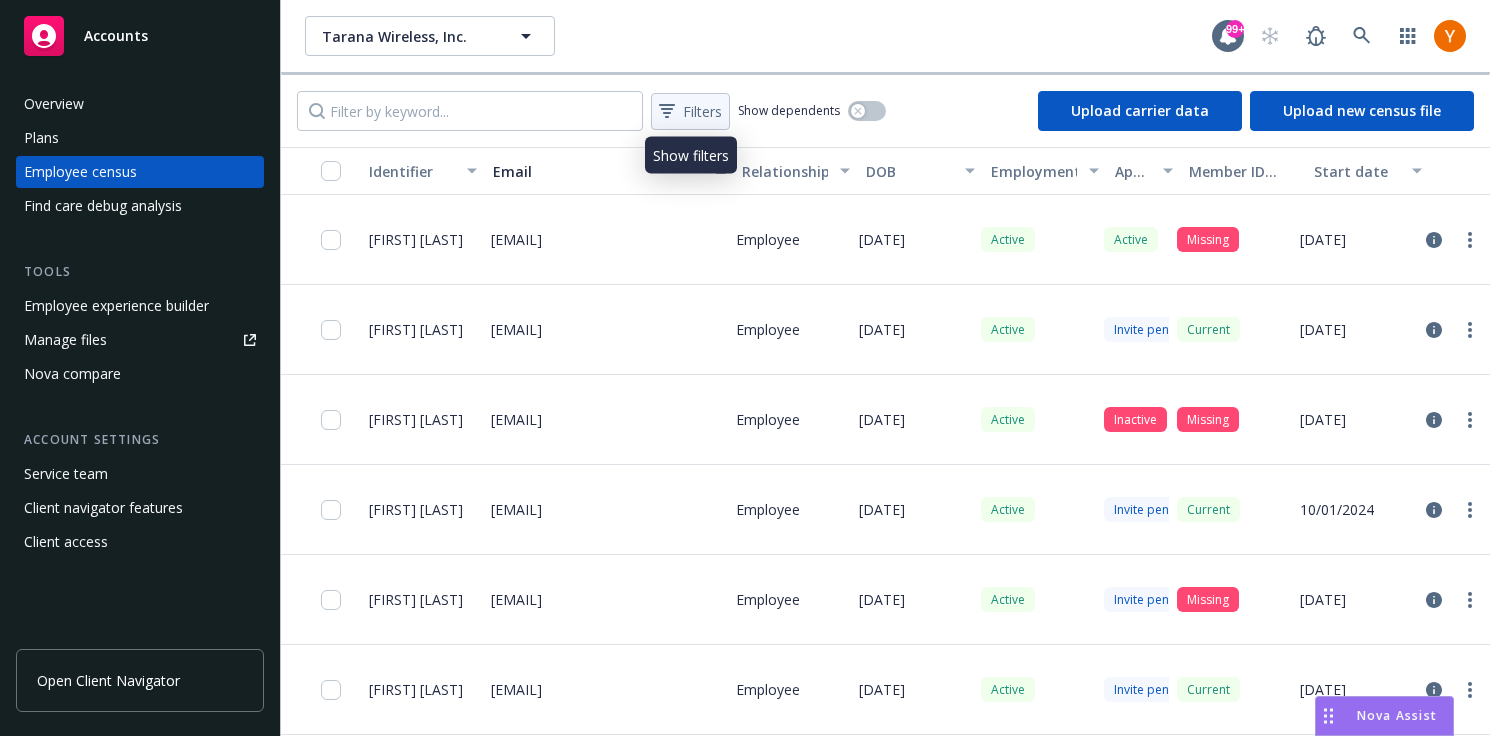 click on "Filters" at bounding box center [702, 111] 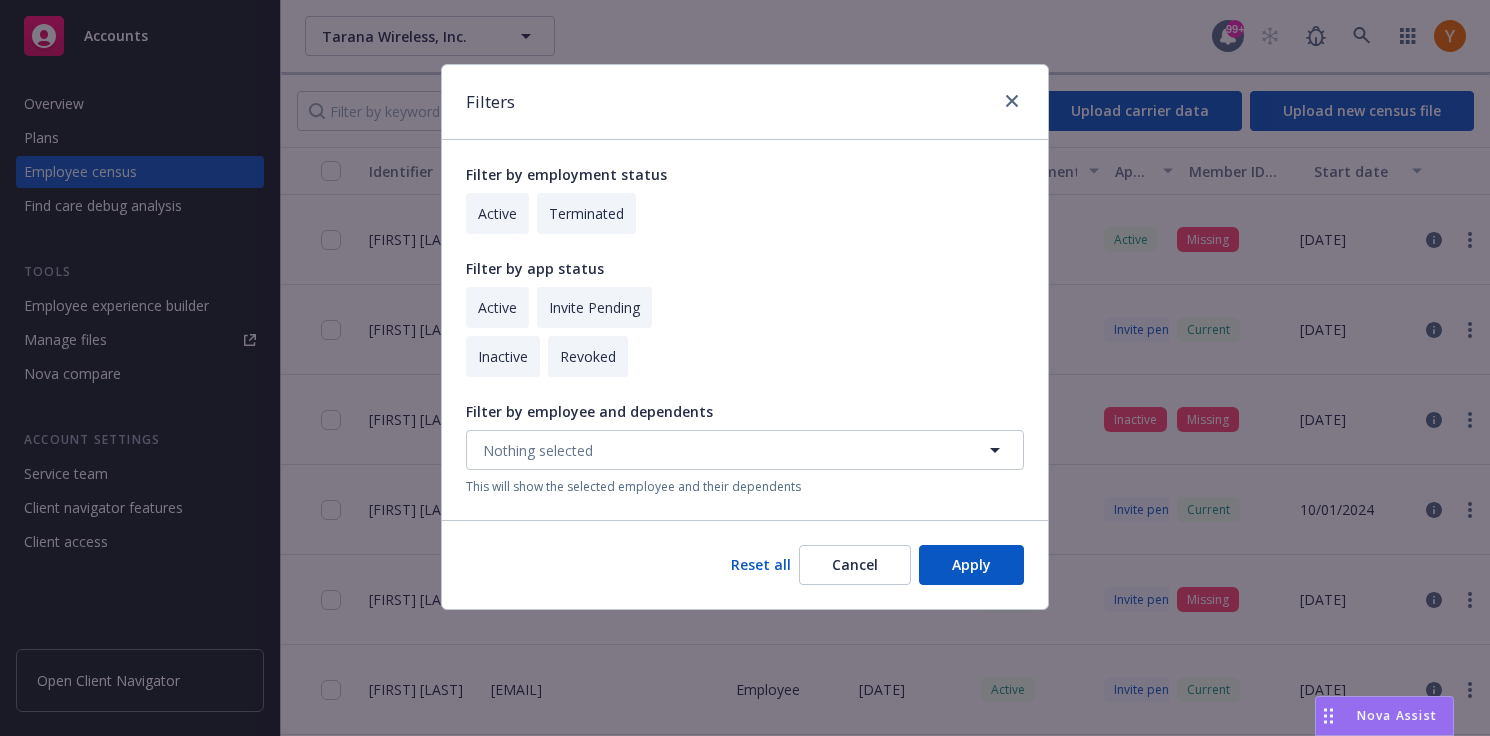 click at bounding box center [594, 307] 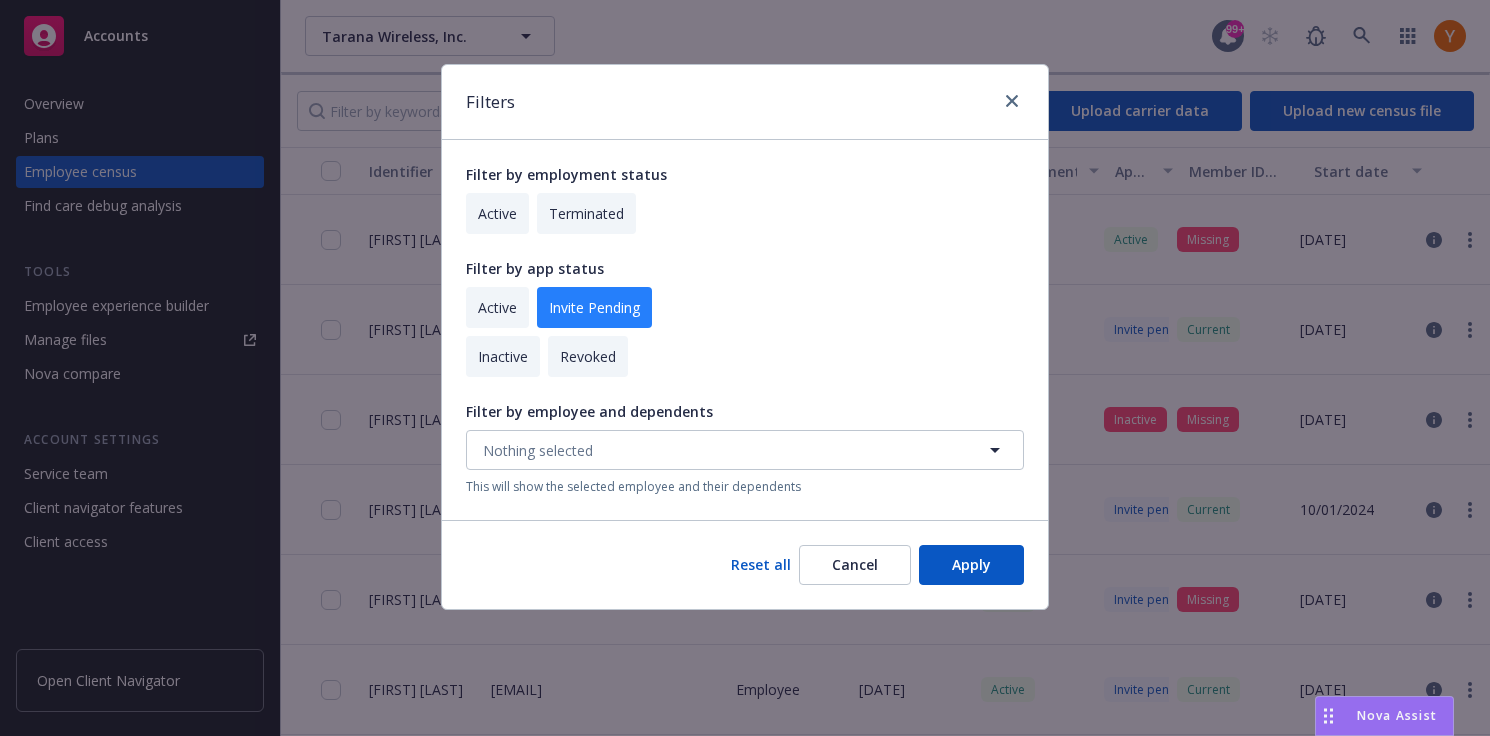 checkbox on "true" 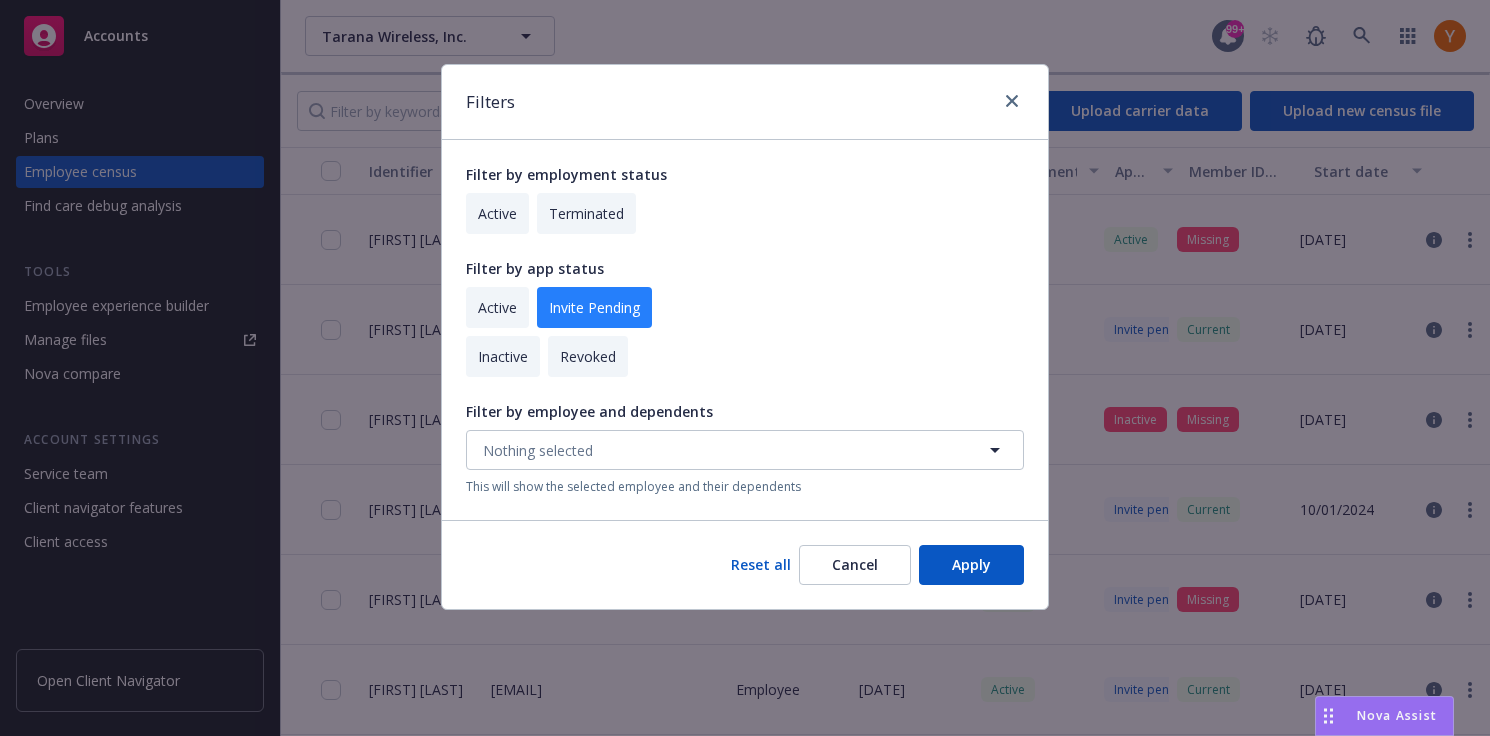 click at bounding box center (497, 307) 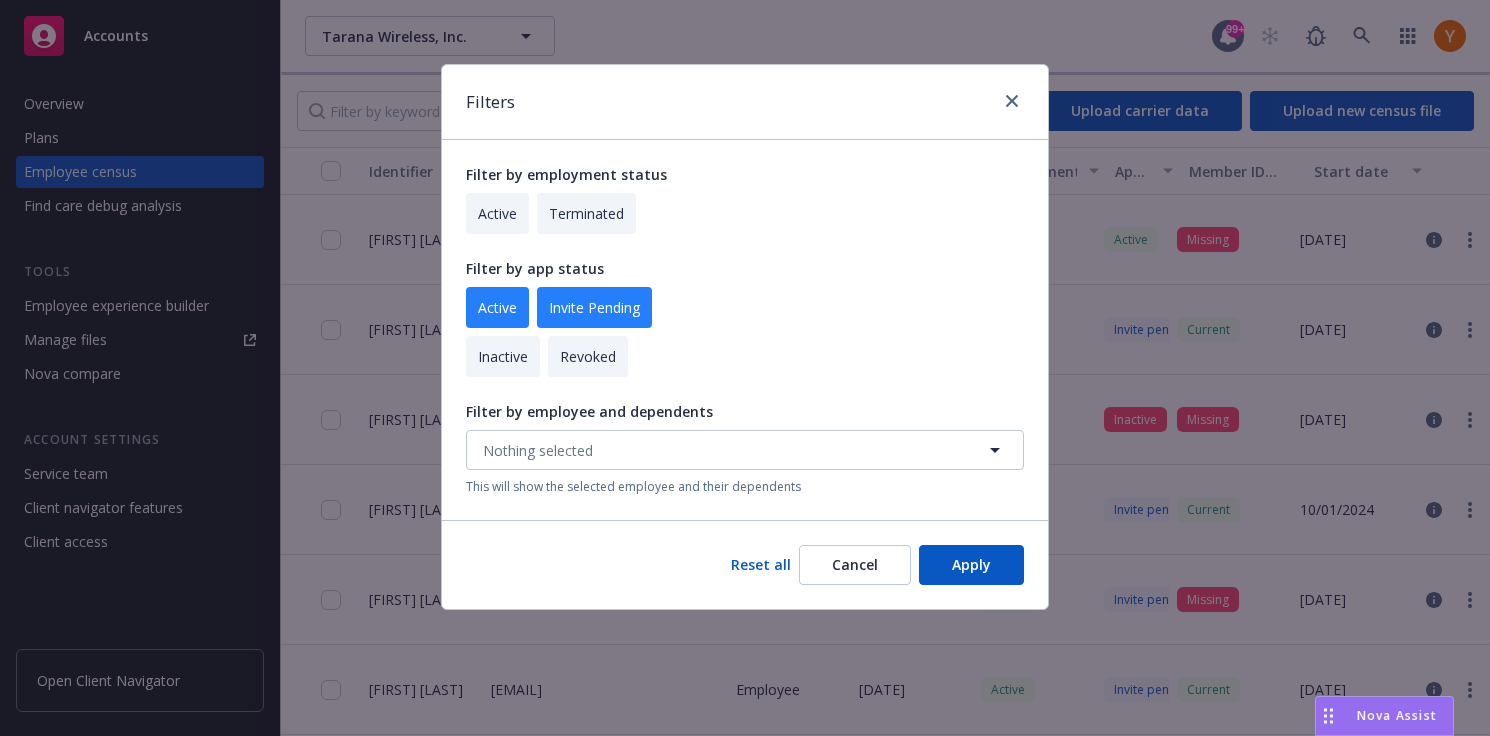 checkbox on "true" 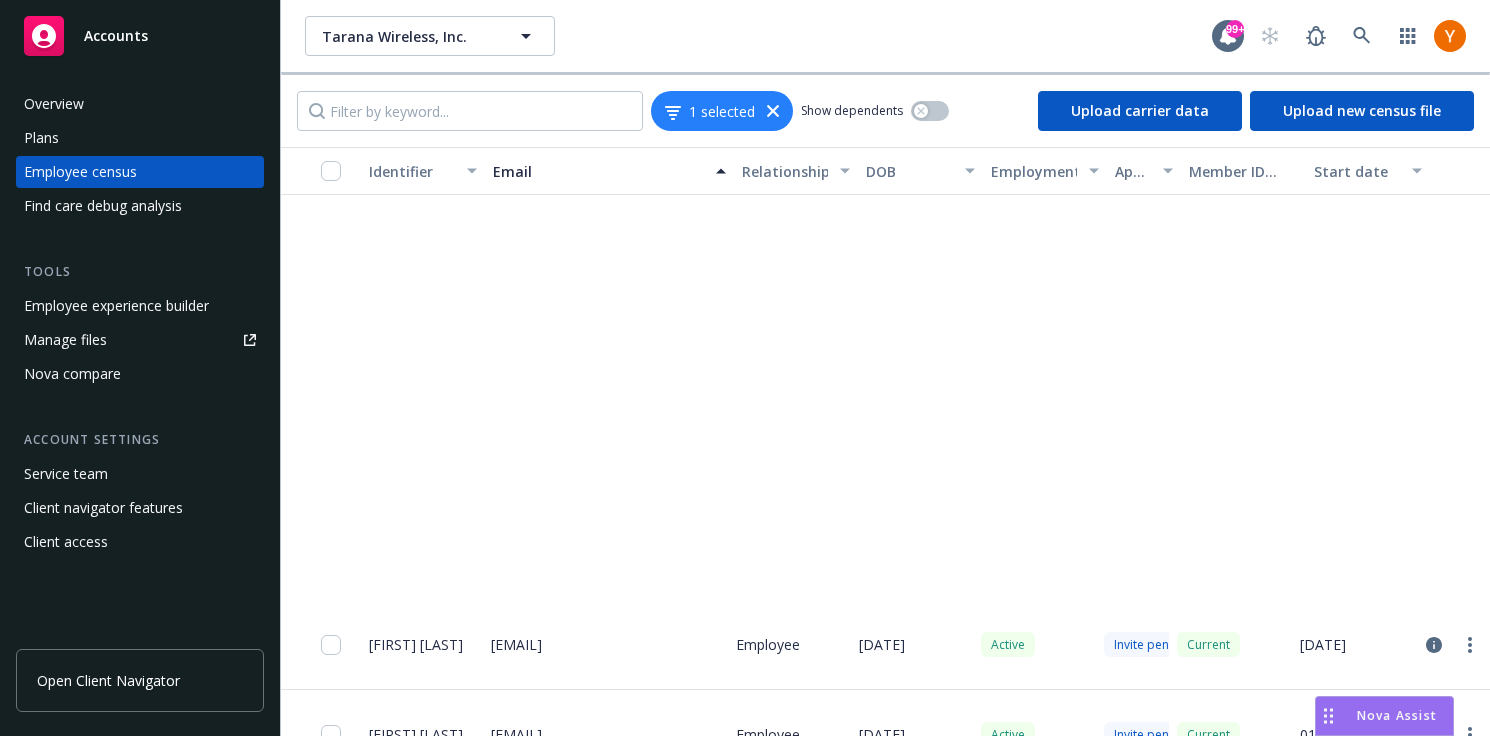 scroll, scrollTop: 0, scrollLeft: 0, axis: both 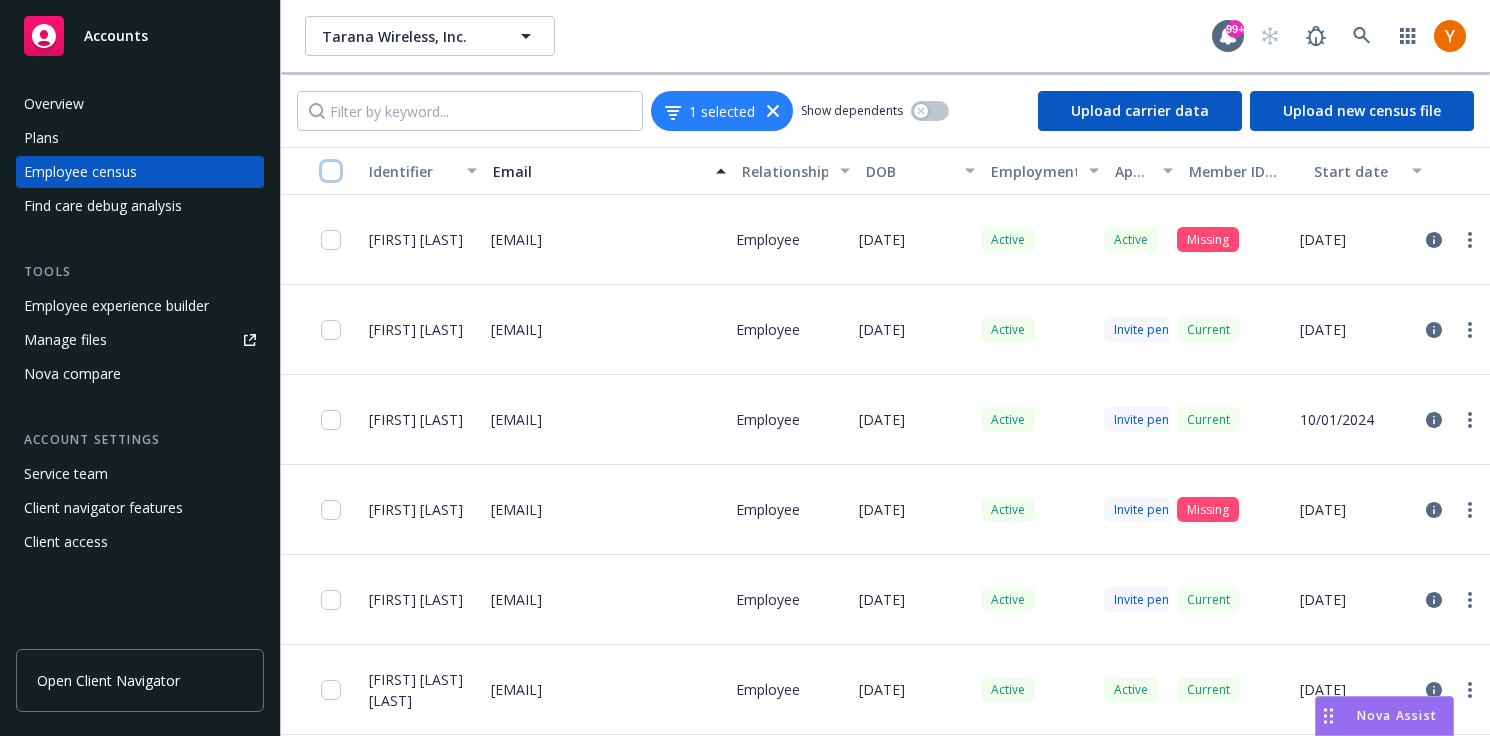 click at bounding box center (331, 171) 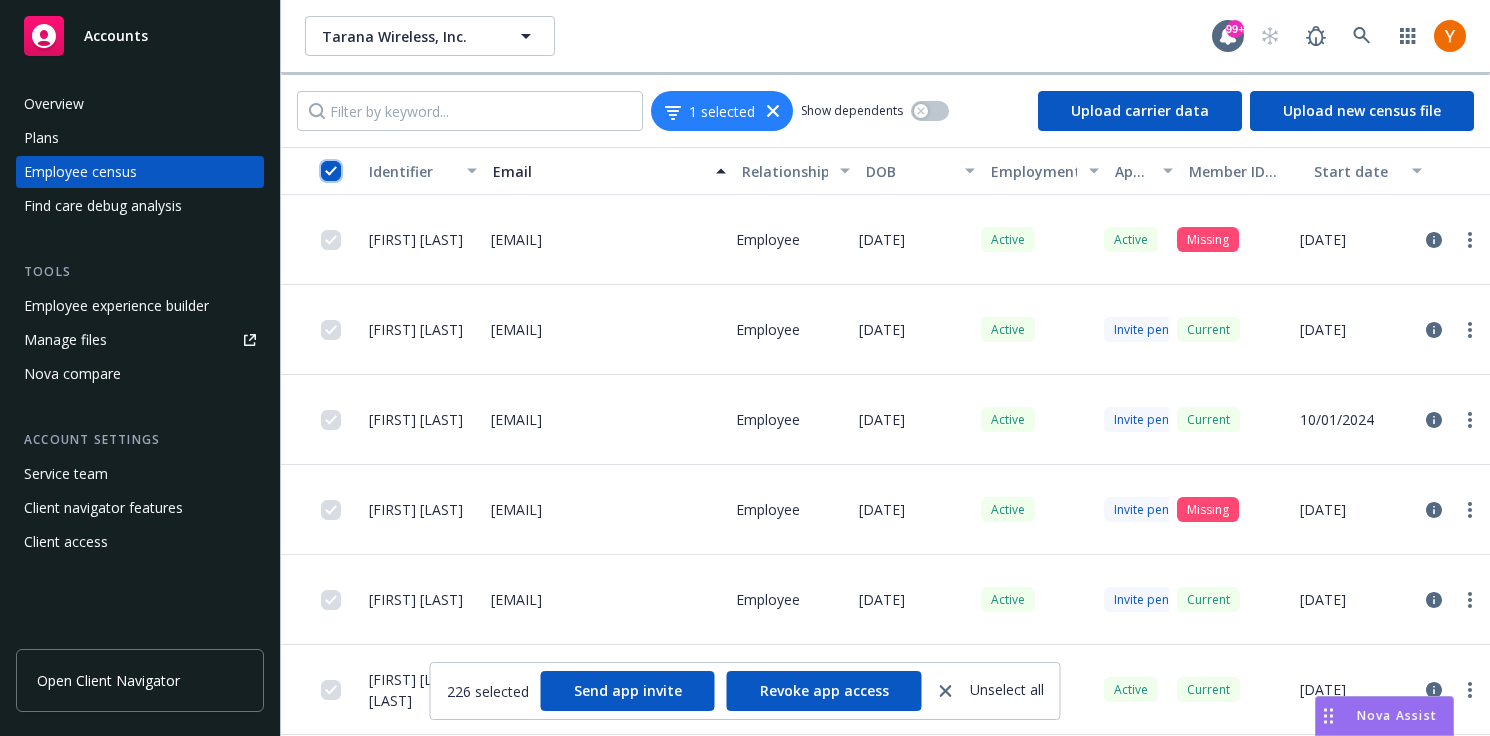 click at bounding box center (331, 171) 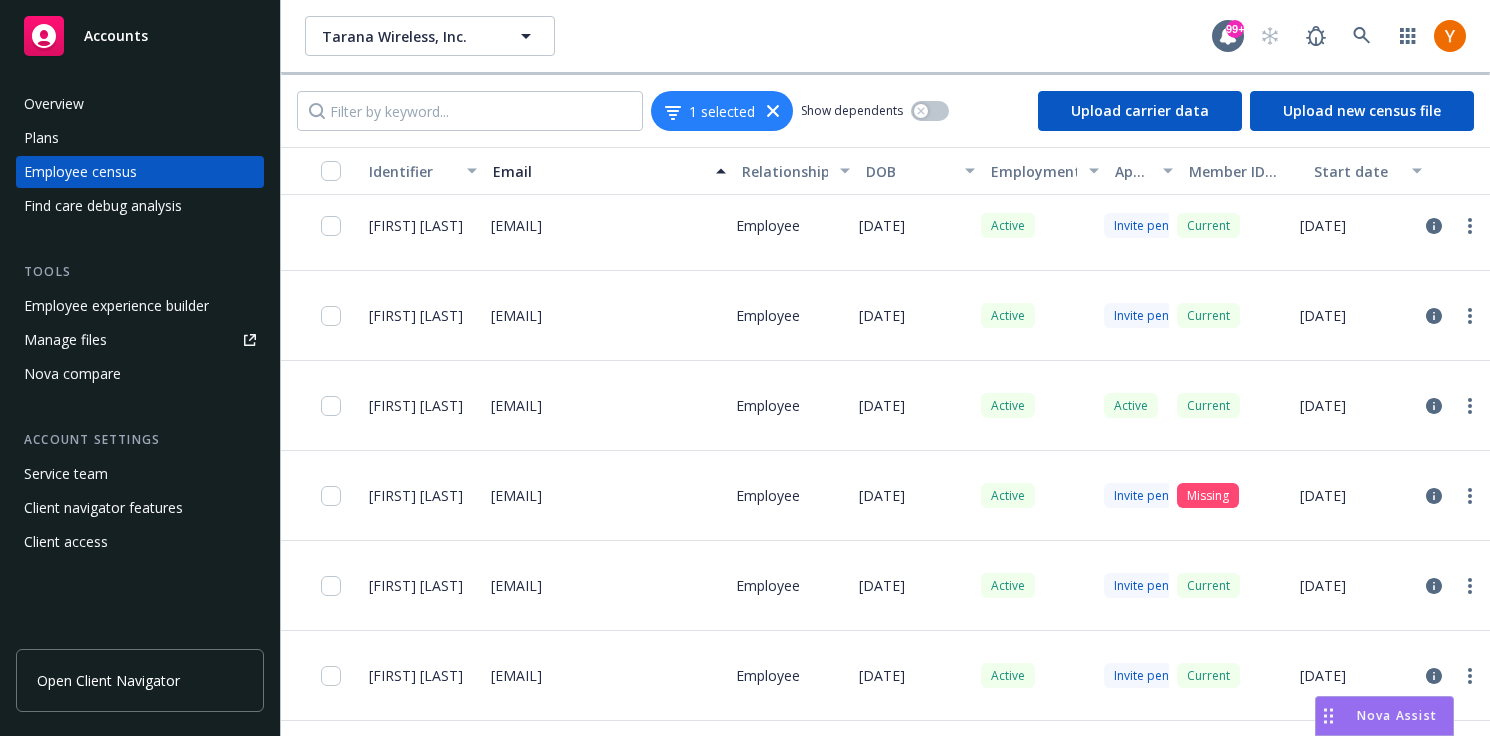 scroll, scrollTop: 15119, scrollLeft: 0, axis: vertical 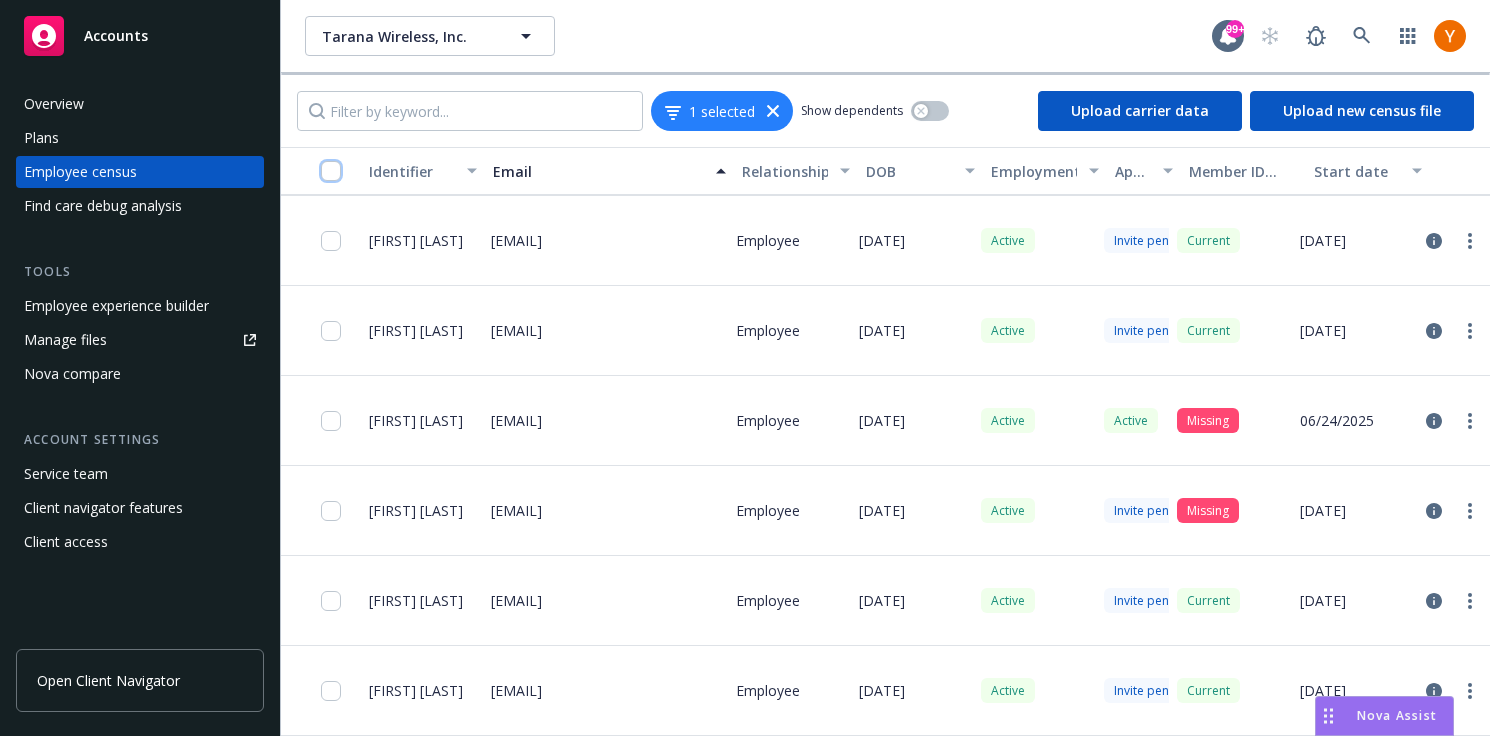 click at bounding box center (331, 171) 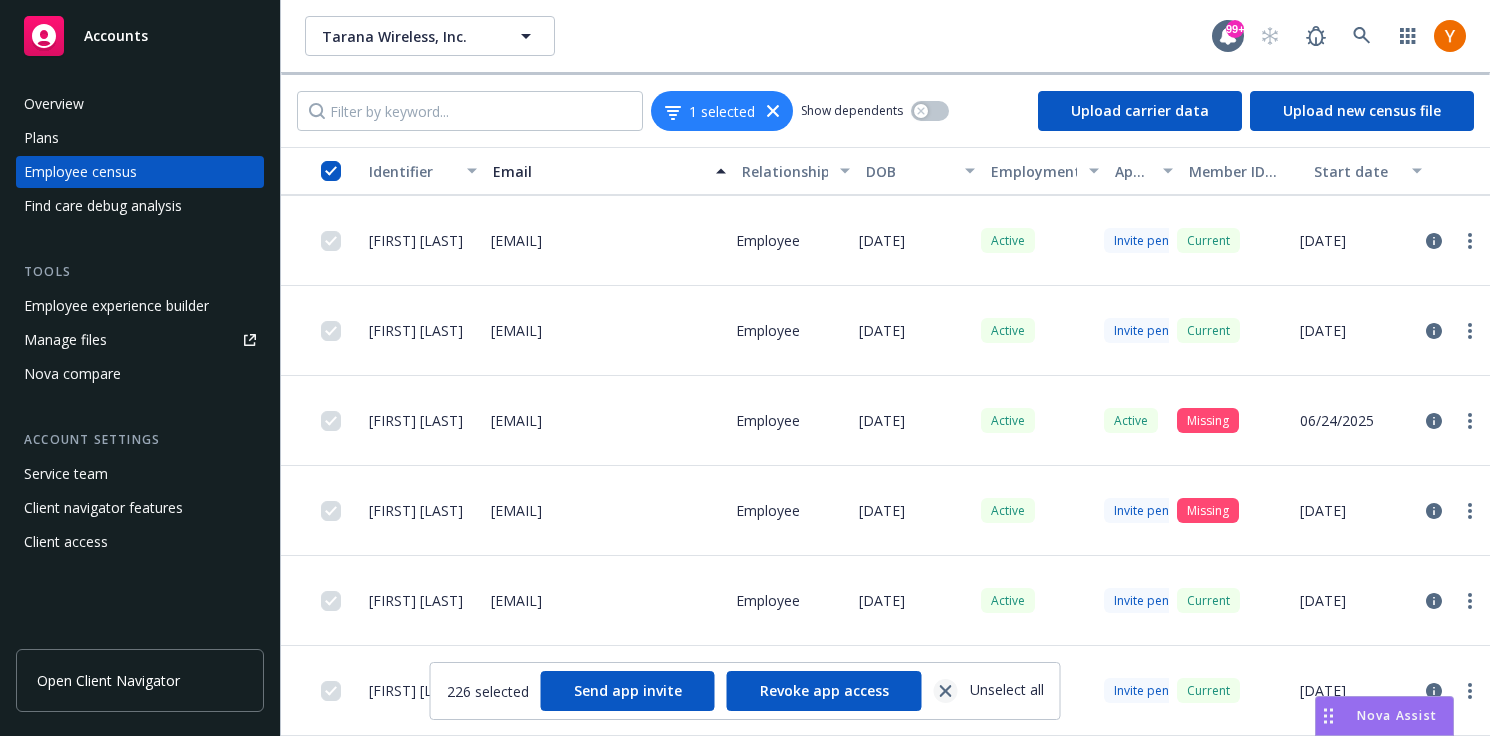 click 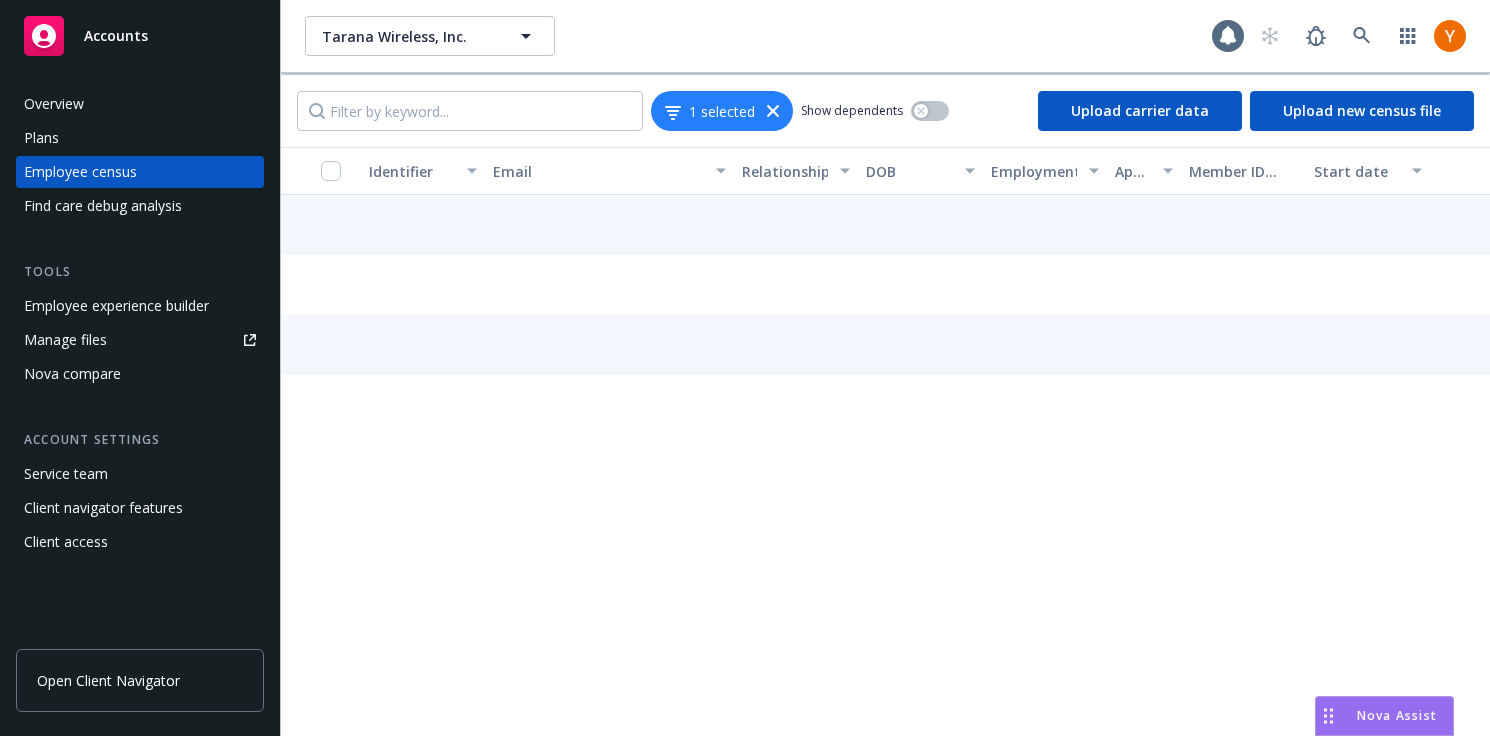 scroll, scrollTop: 0, scrollLeft: 0, axis: both 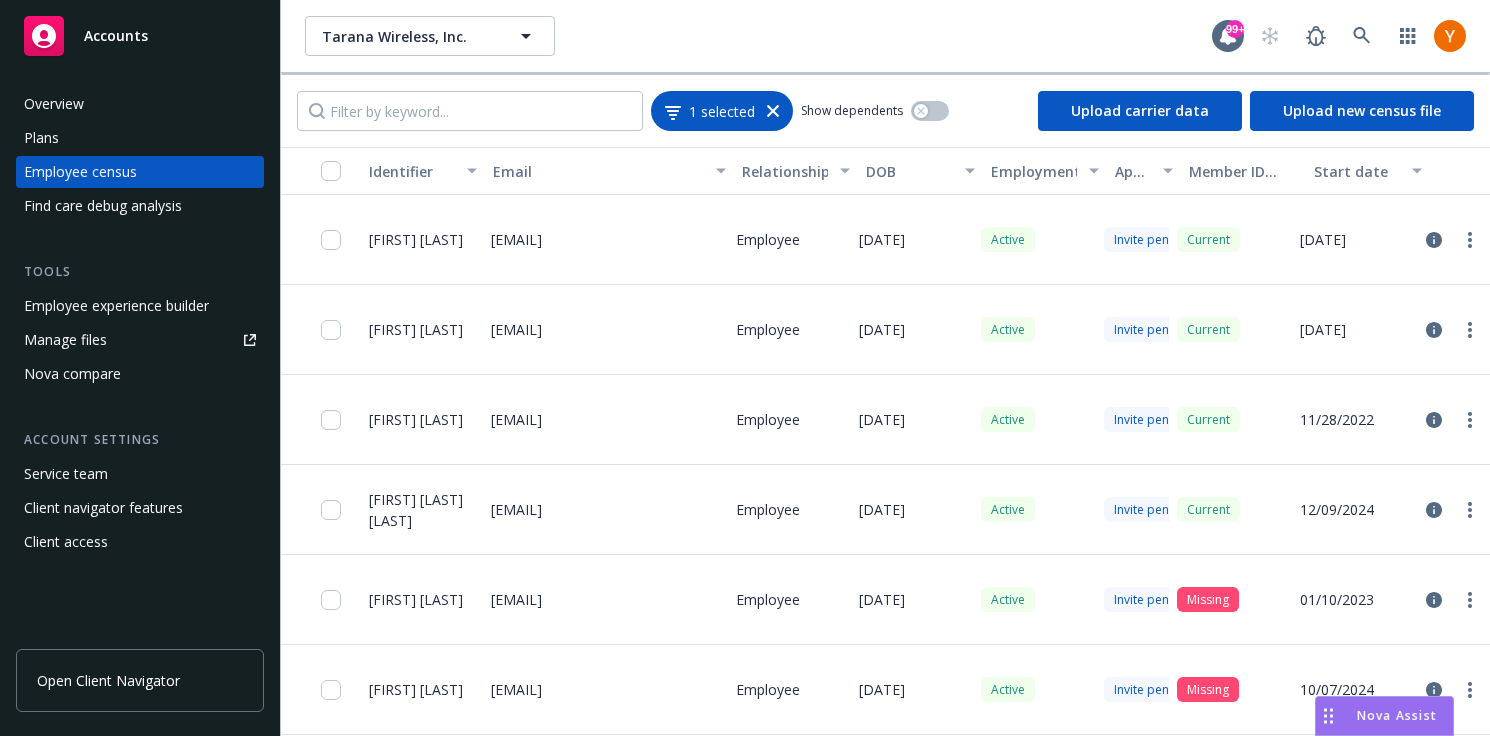 click on "1 selected" at bounding box center (722, 111) 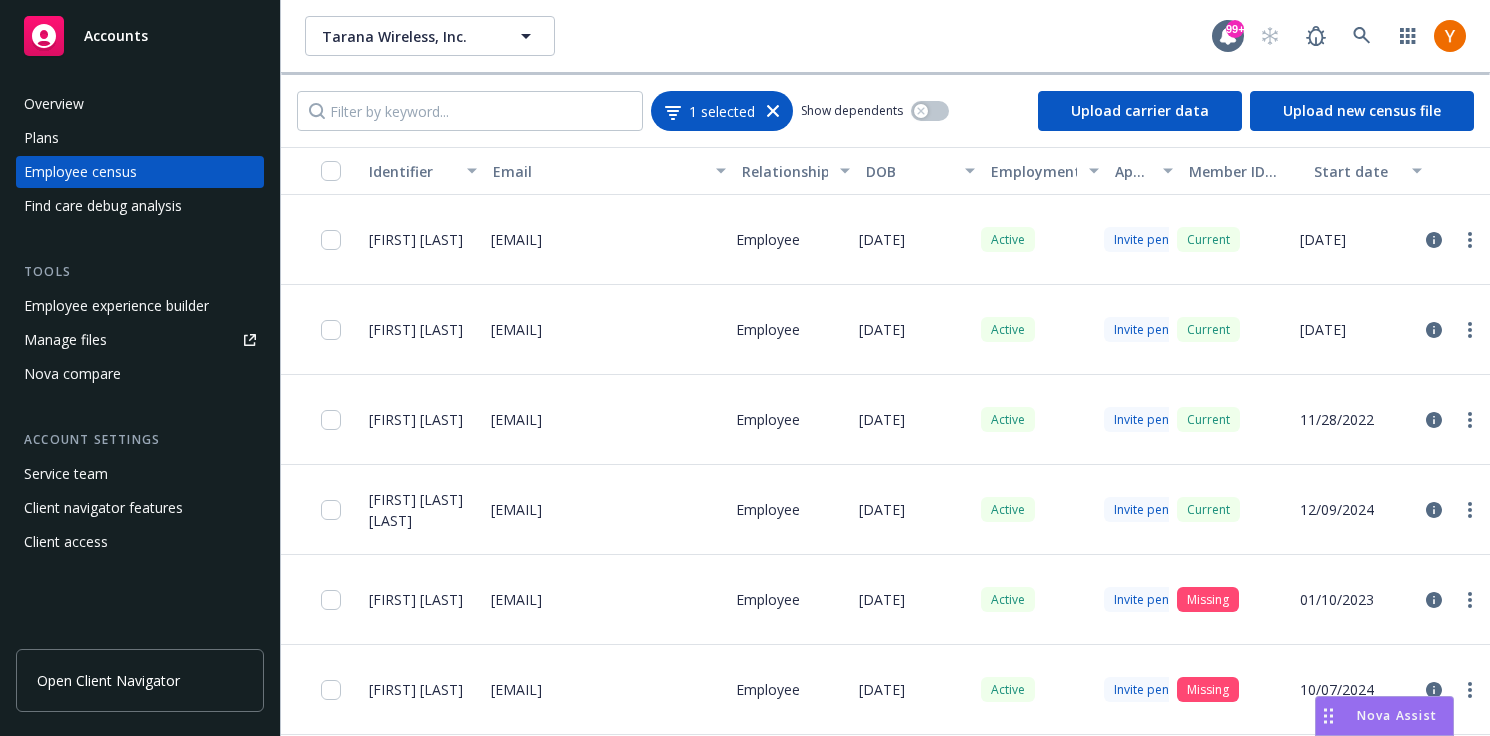 click 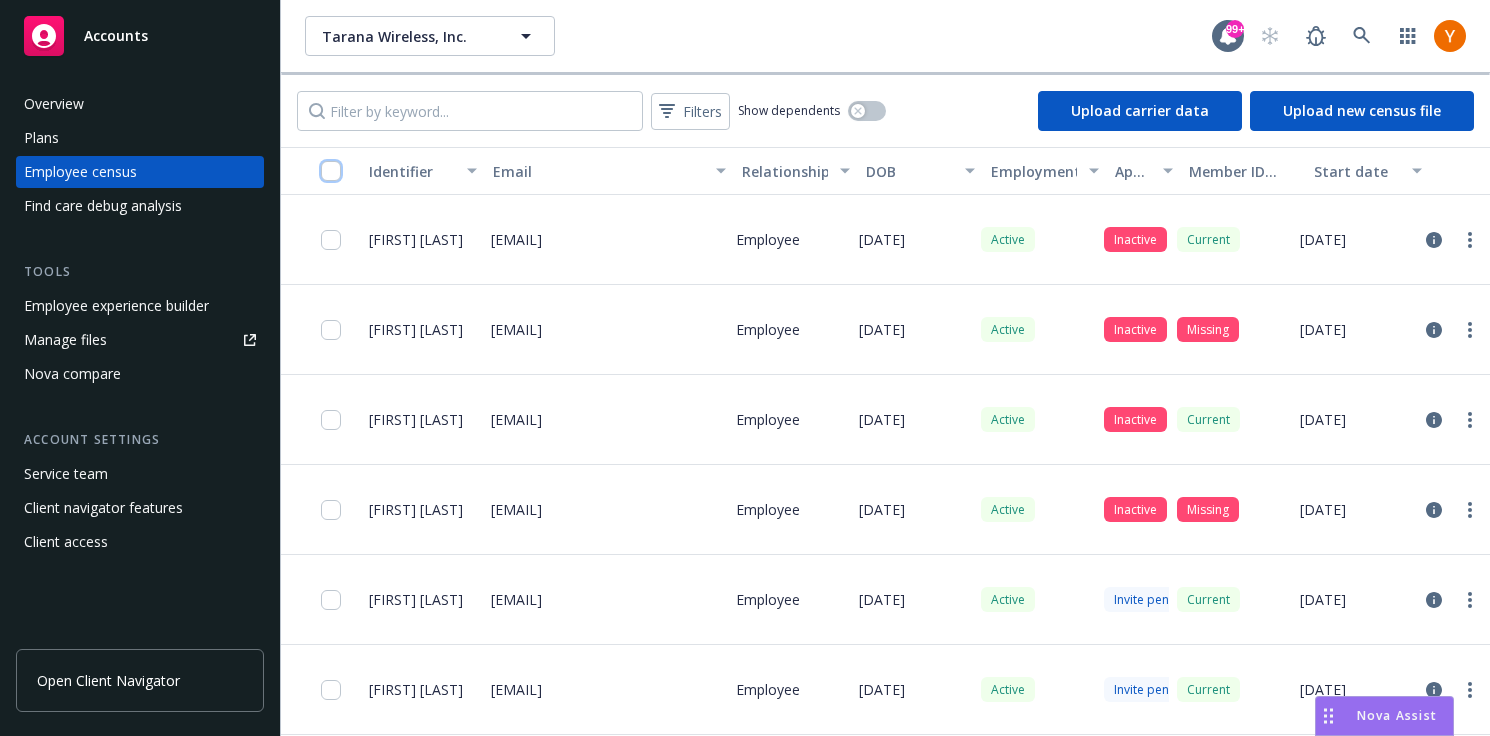 click at bounding box center (331, 171) 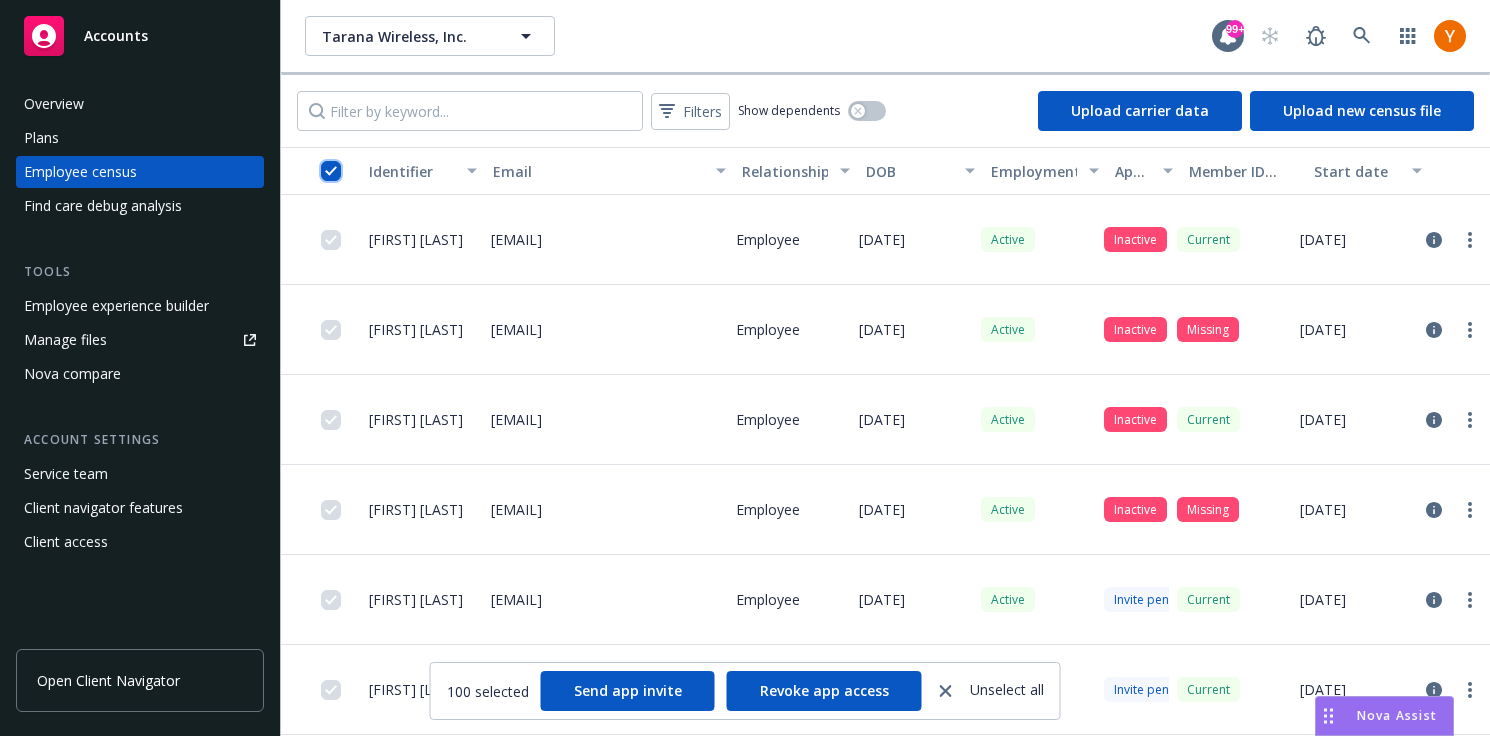 click at bounding box center (331, 171) 